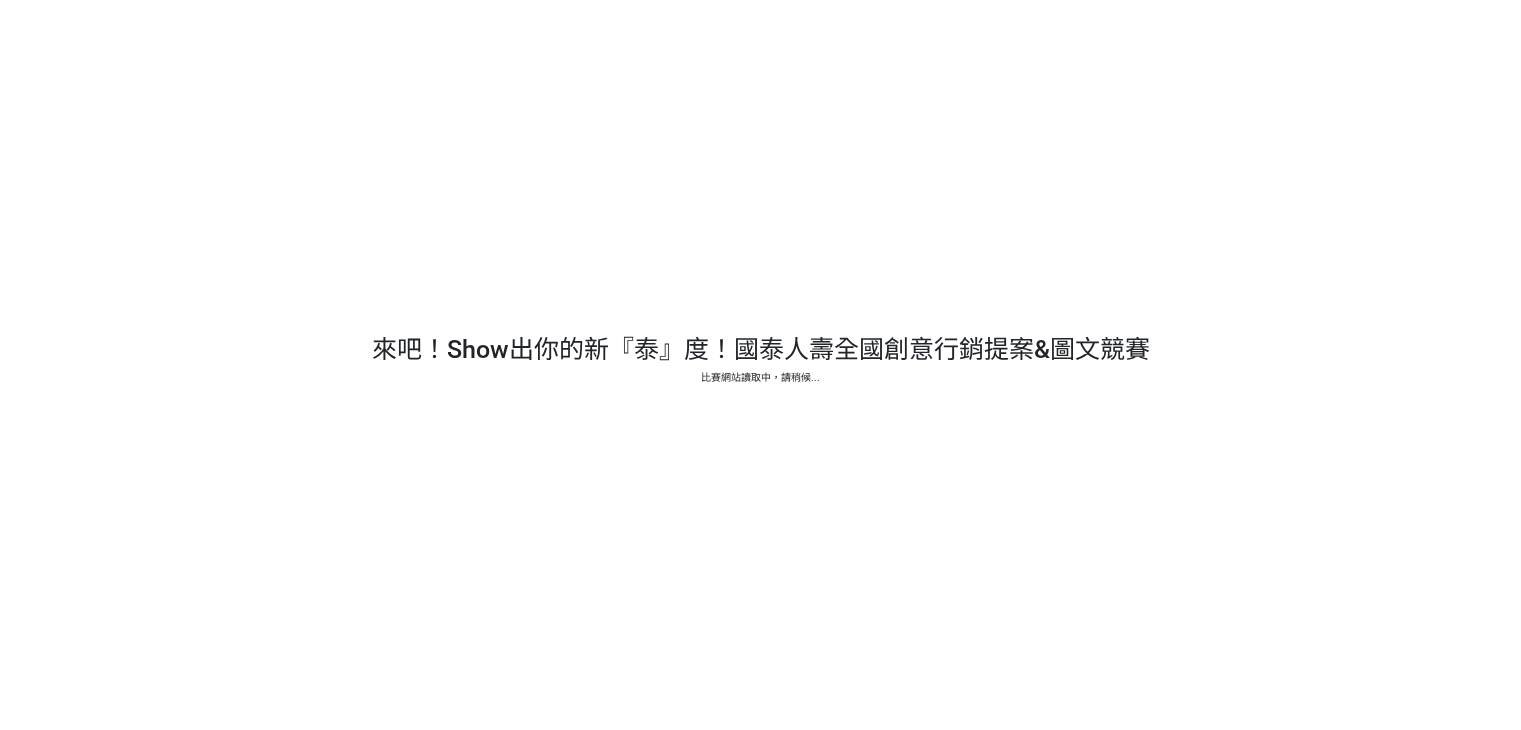 scroll, scrollTop: 0, scrollLeft: 0, axis: both 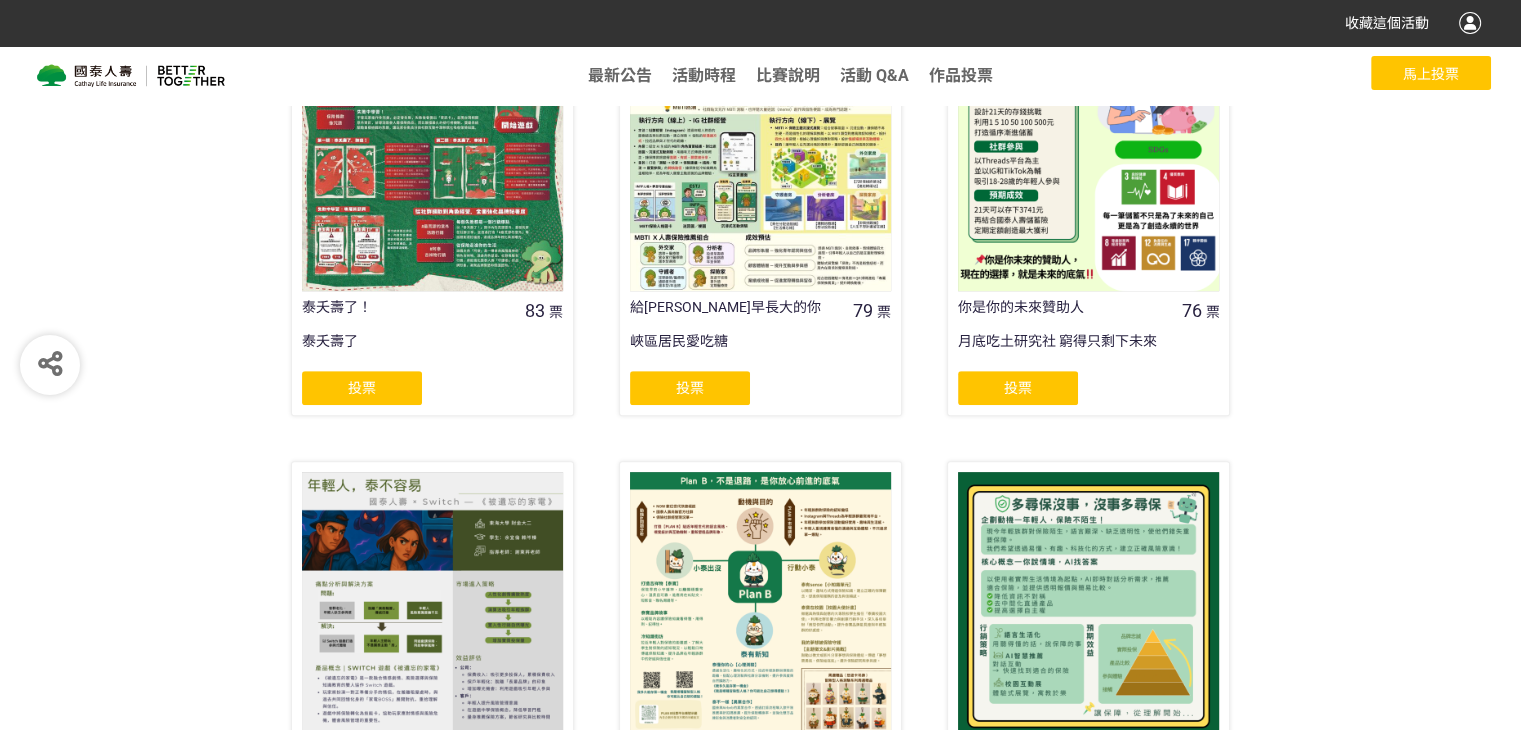 click on "投票" 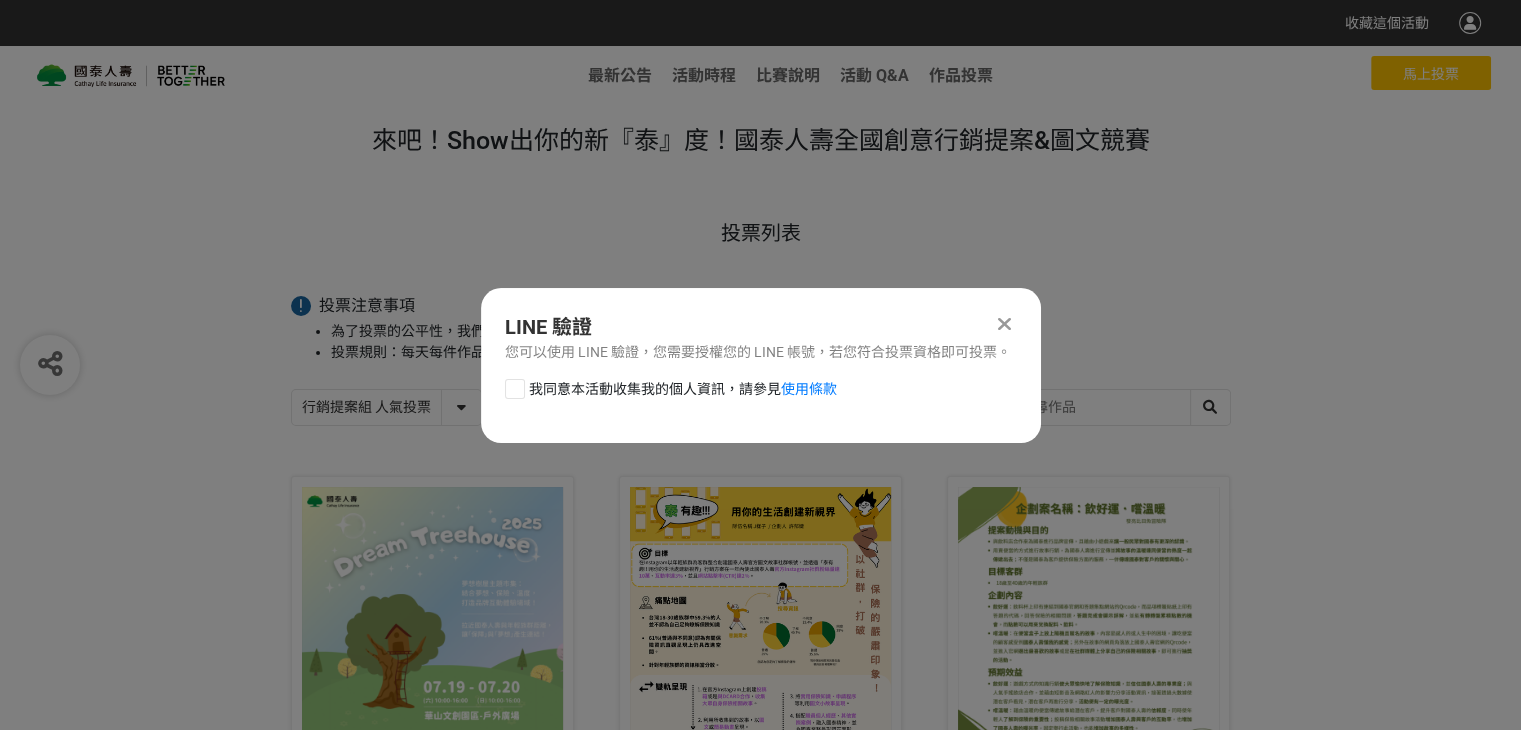 scroll, scrollTop: 0, scrollLeft: 0, axis: both 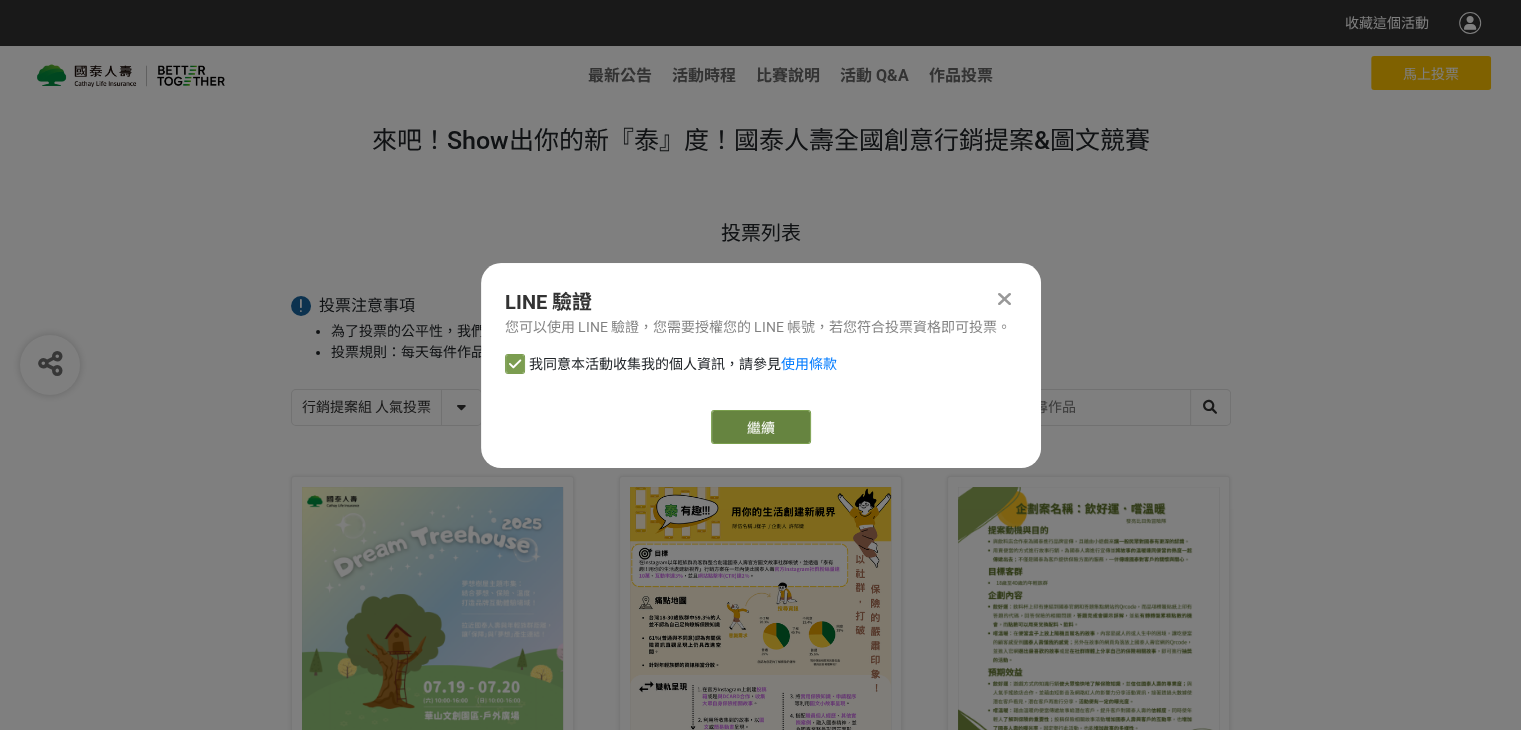 click on "繼續" at bounding box center (761, 427) 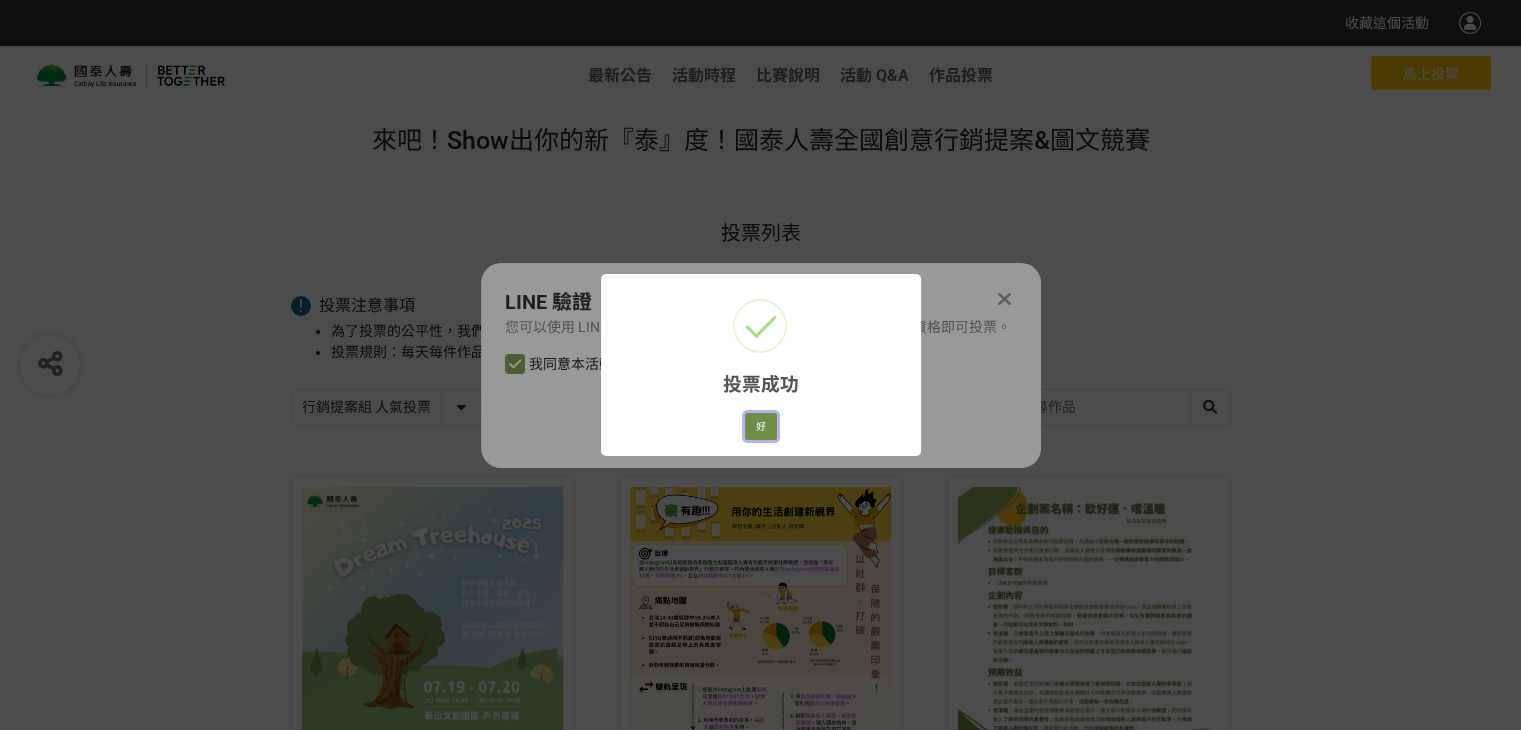 click on "好" at bounding box center (761, 427) 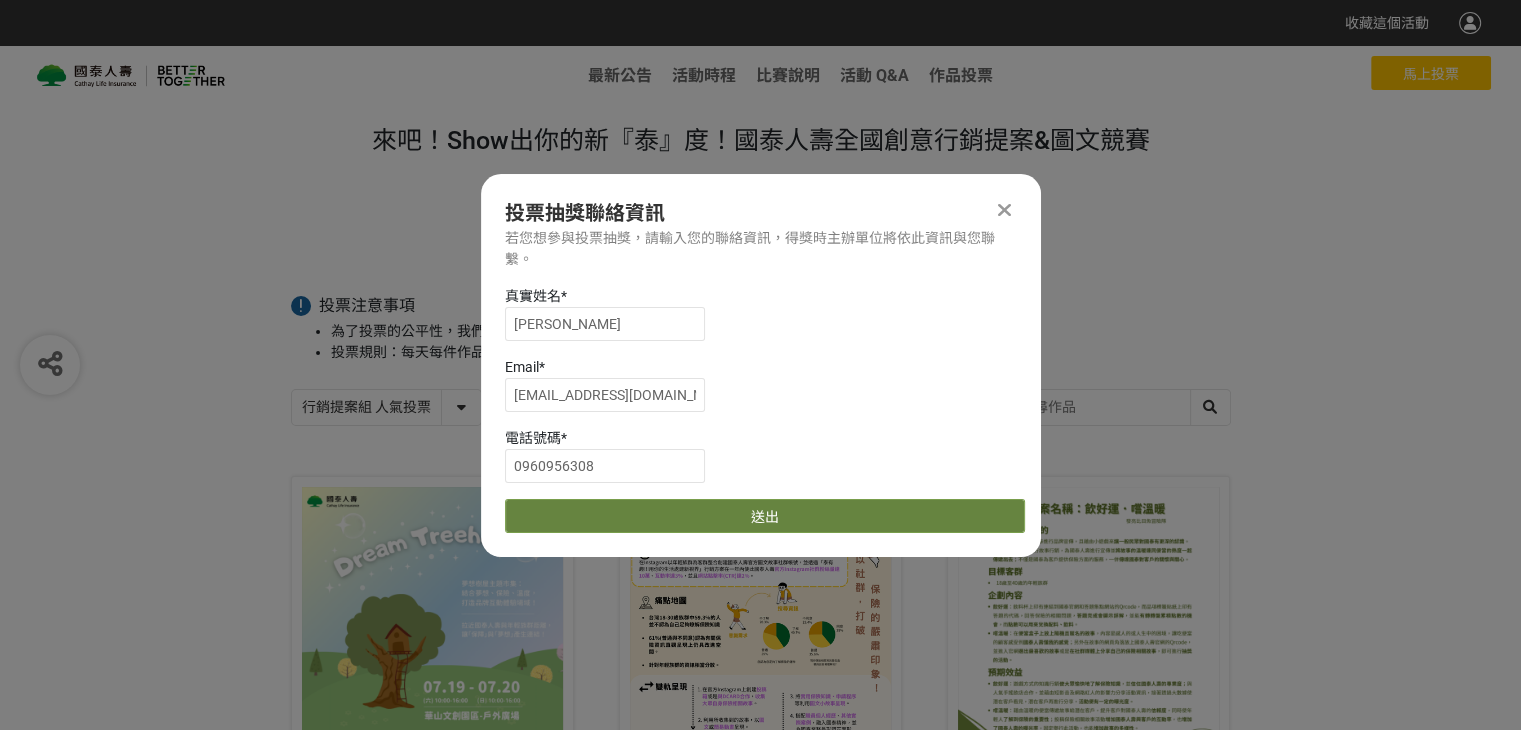 click on "送出" at bounding box center [765, 516] 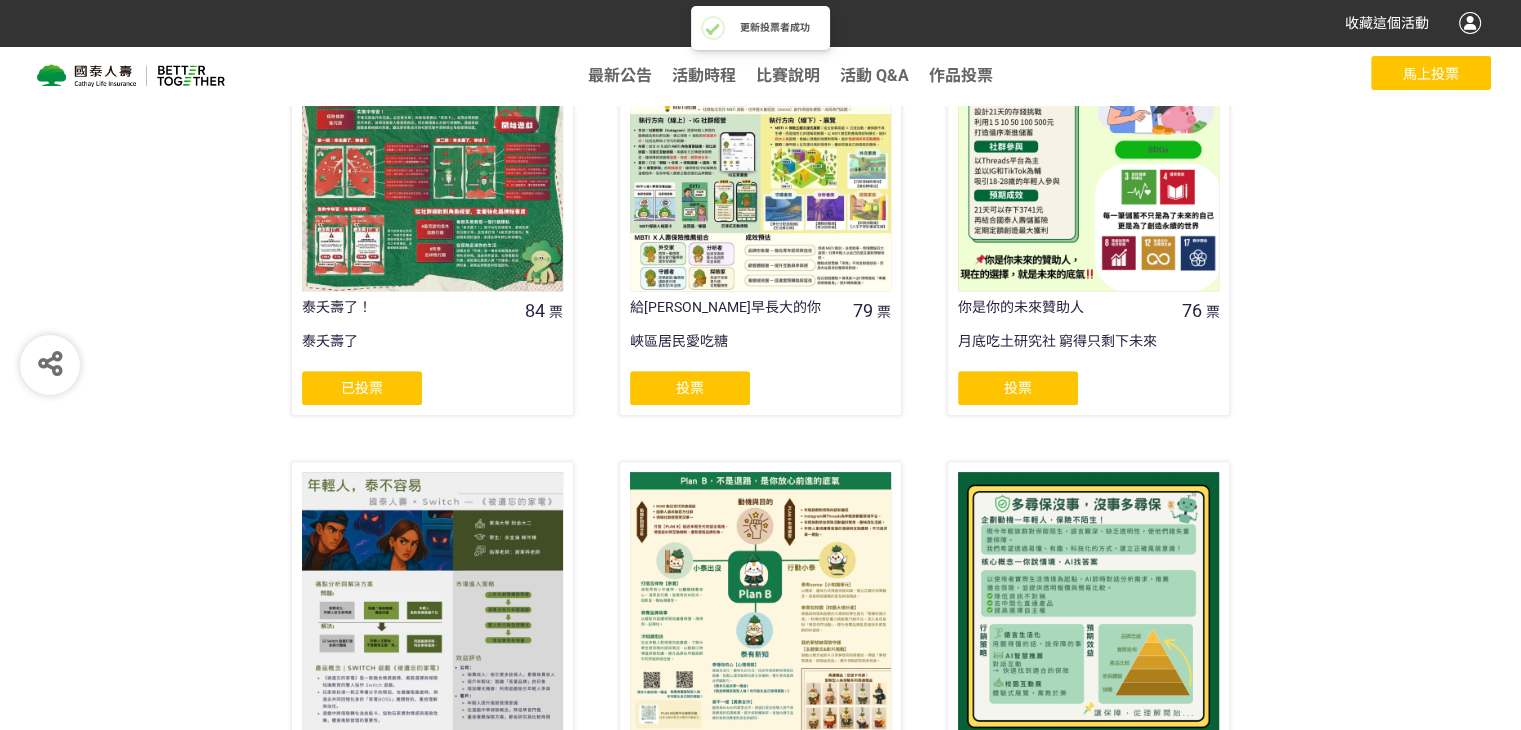 click on "已投票" 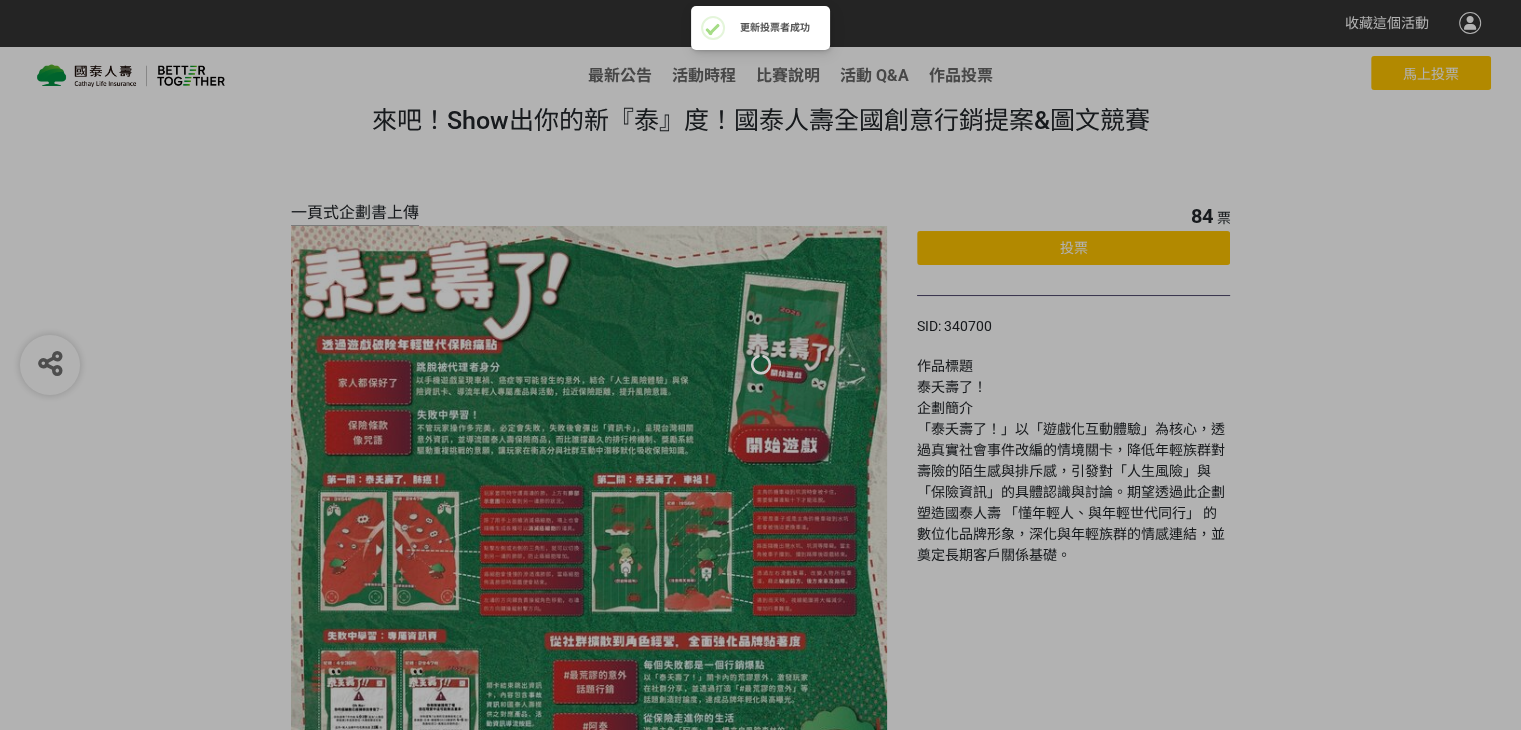 scroll, scrollTop: 0, scrollLeft: 0, axis: both 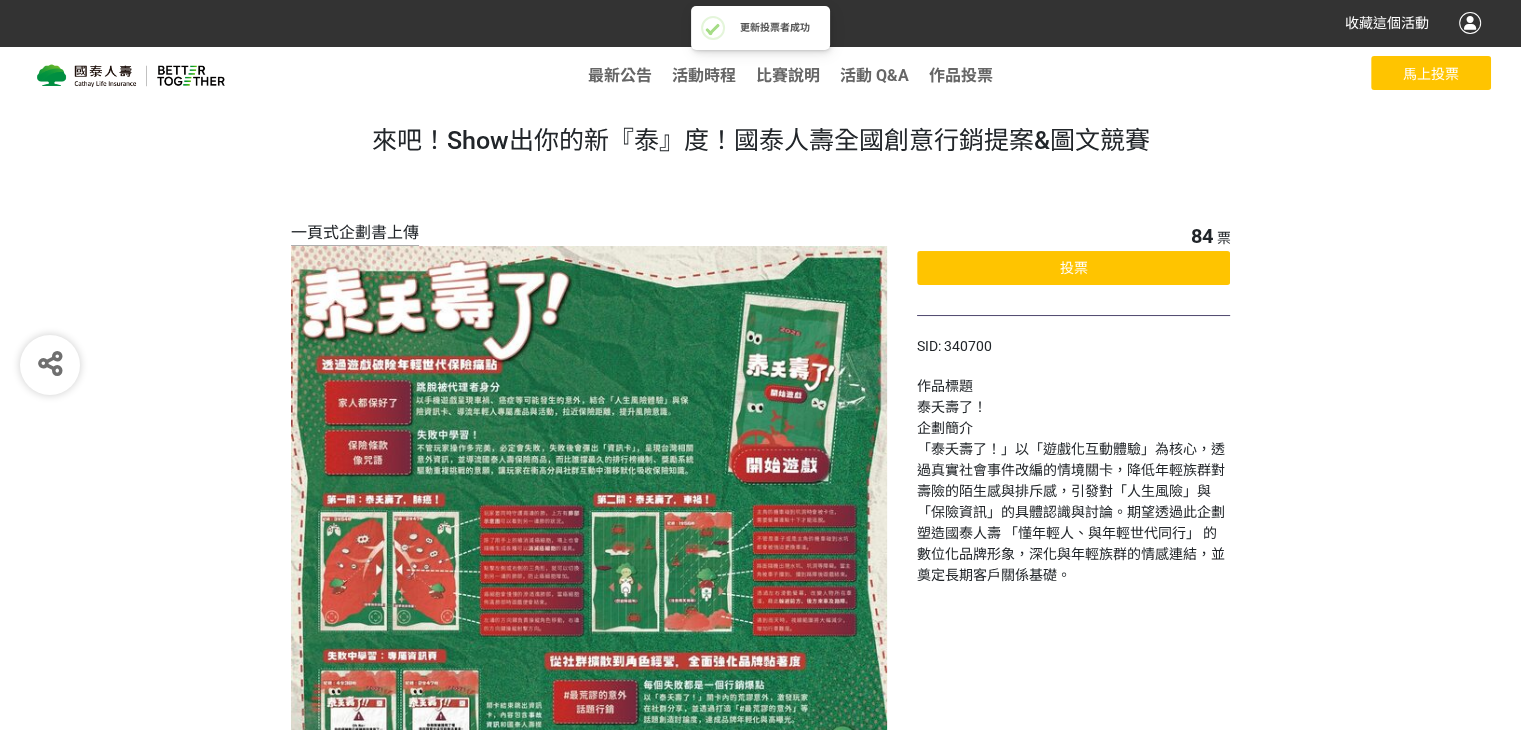 select on "13115" 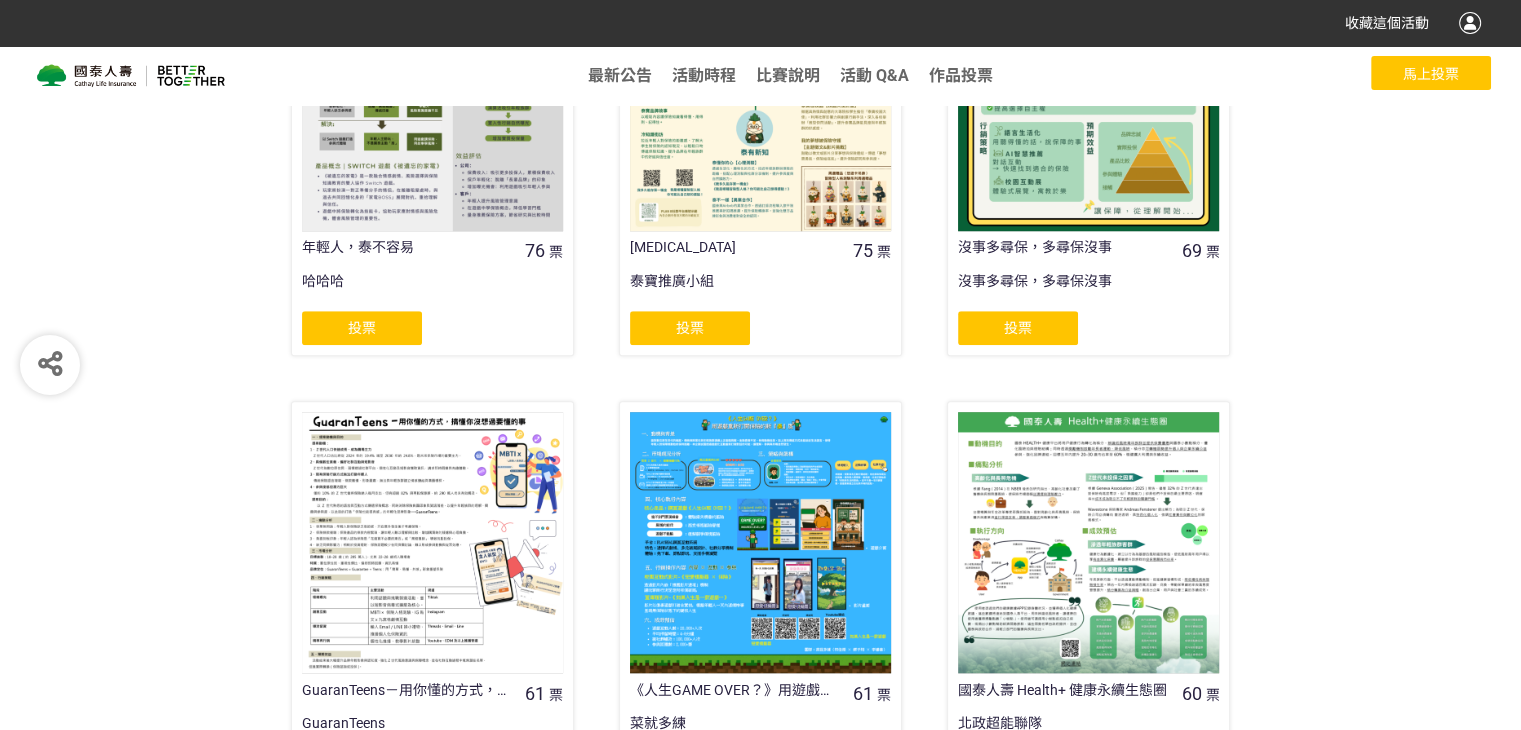 scroll, scrollTop: 1612, scrollLeft: 0, axis: vertical 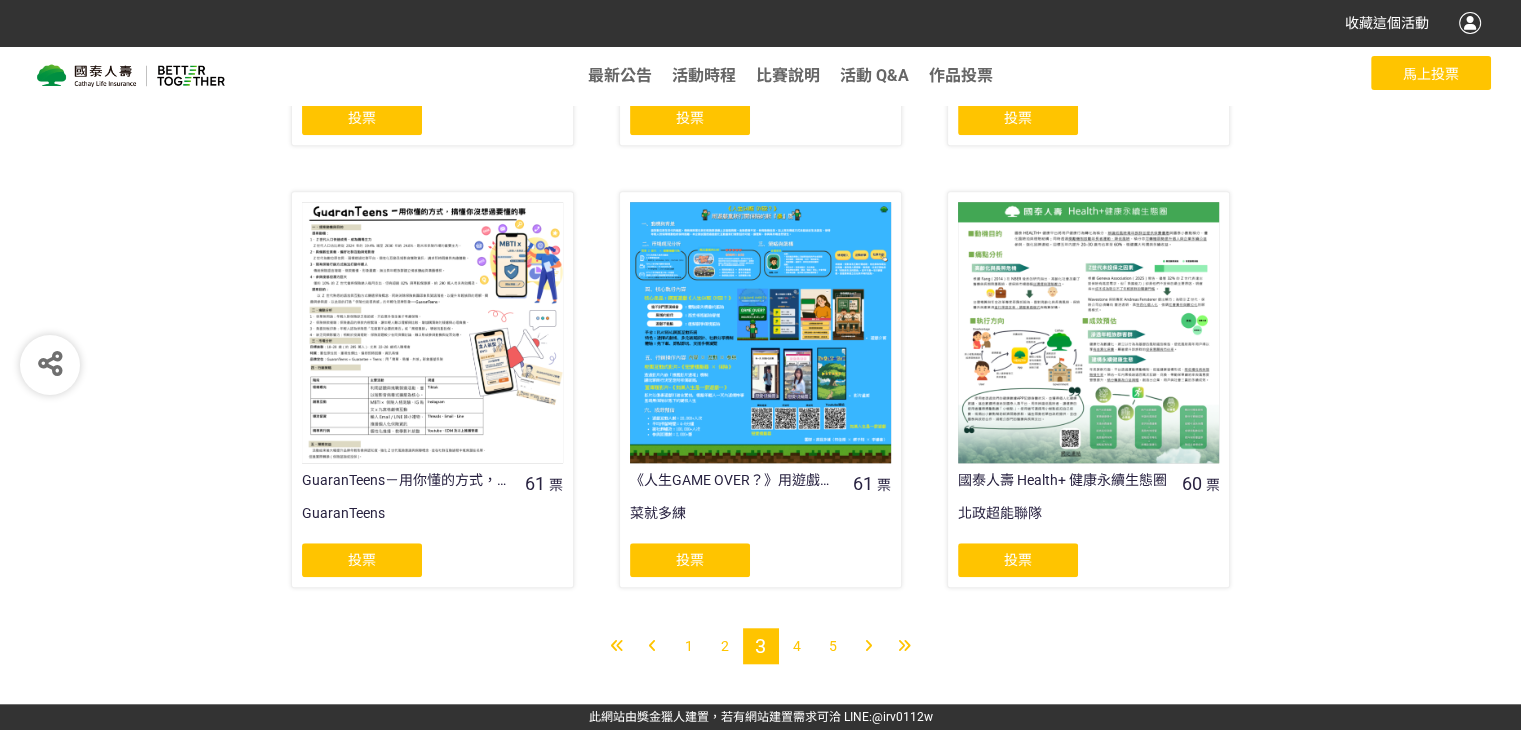 click on "2" at bounding box center (725, 646) 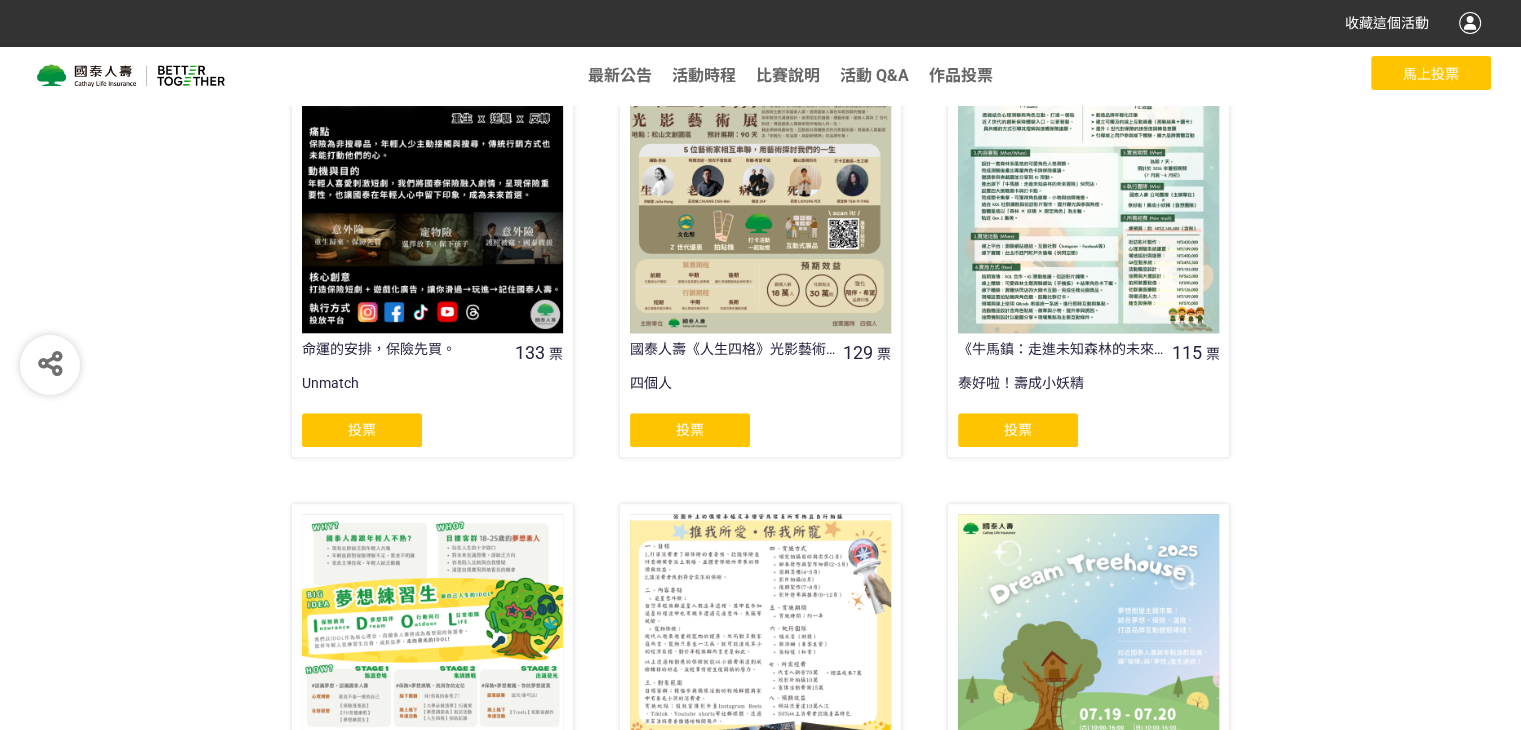 scroll, scrollTop: 1612, scrollLeft: 0, axis: vertical 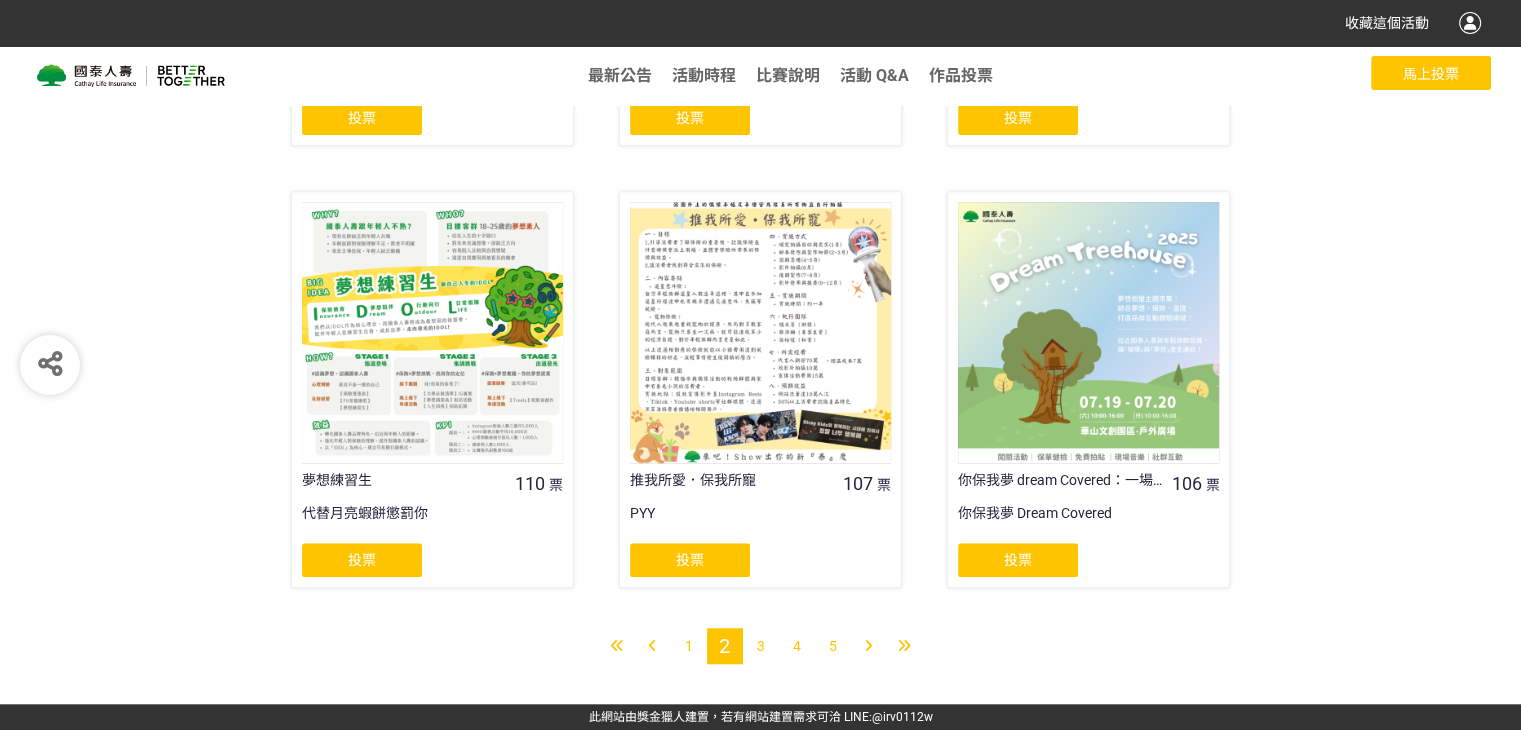 click on "1" at bounding box center [689, 646] 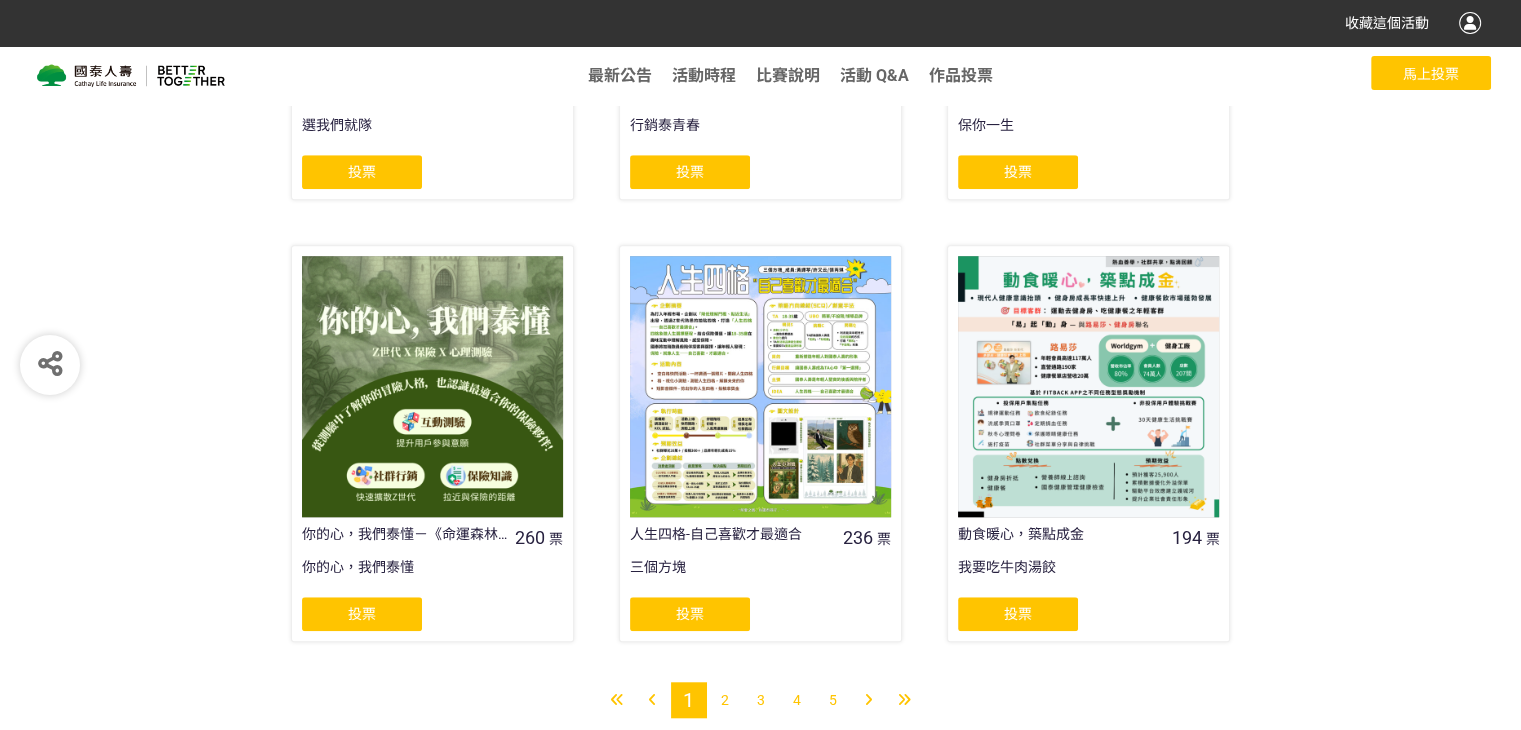 scroll, scrollTop: 1612, scrollLeft: 0, axis: vertical 